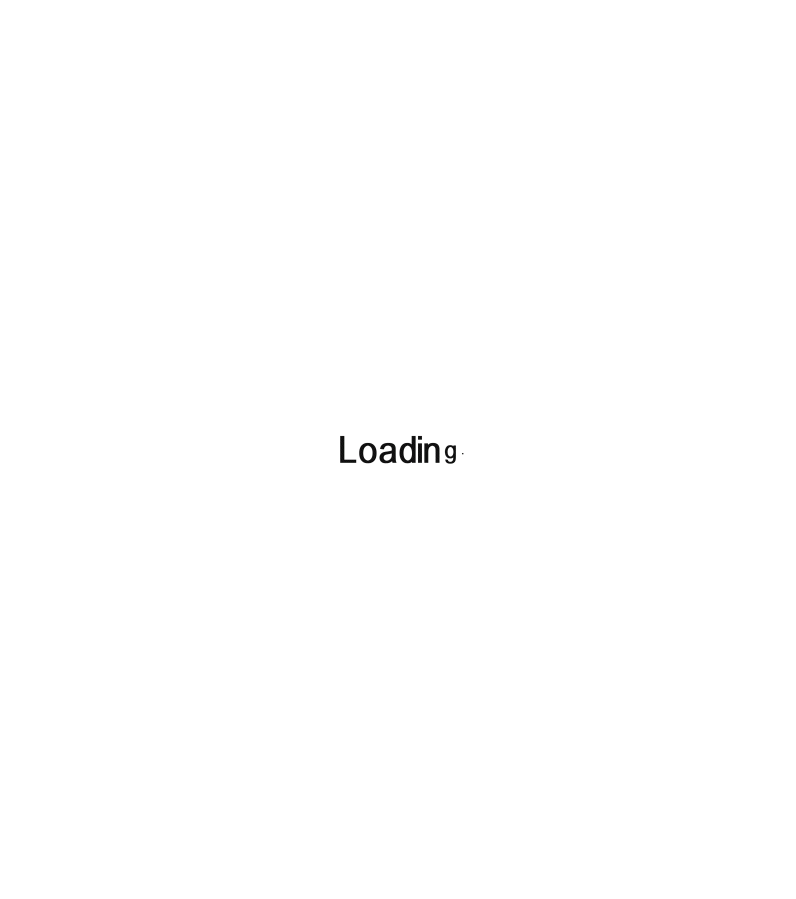 scroll, scrollTop: 0, scrollLeft: 0, axis: both 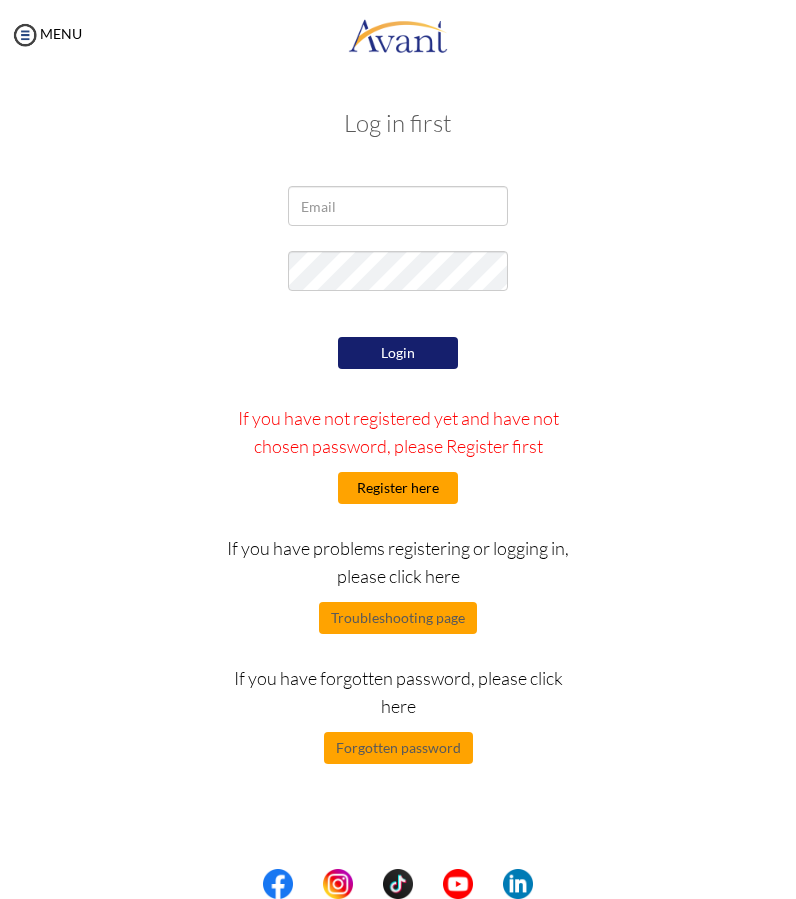 click on "Register here" at bounding box center [398, 488] 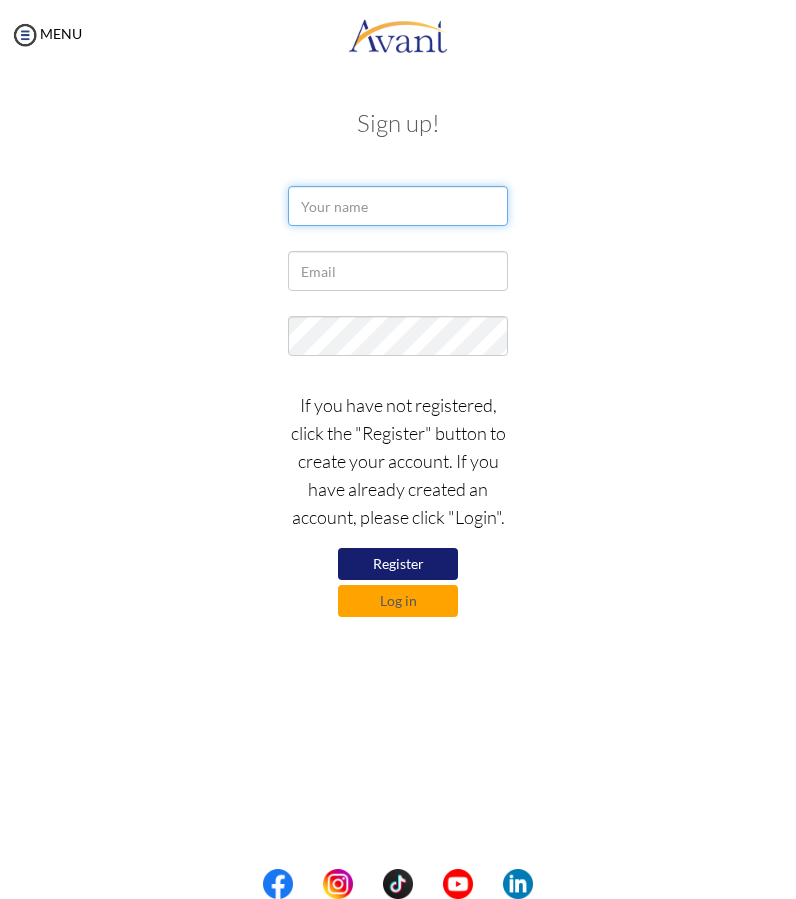 click at bounding box center [398, 206] 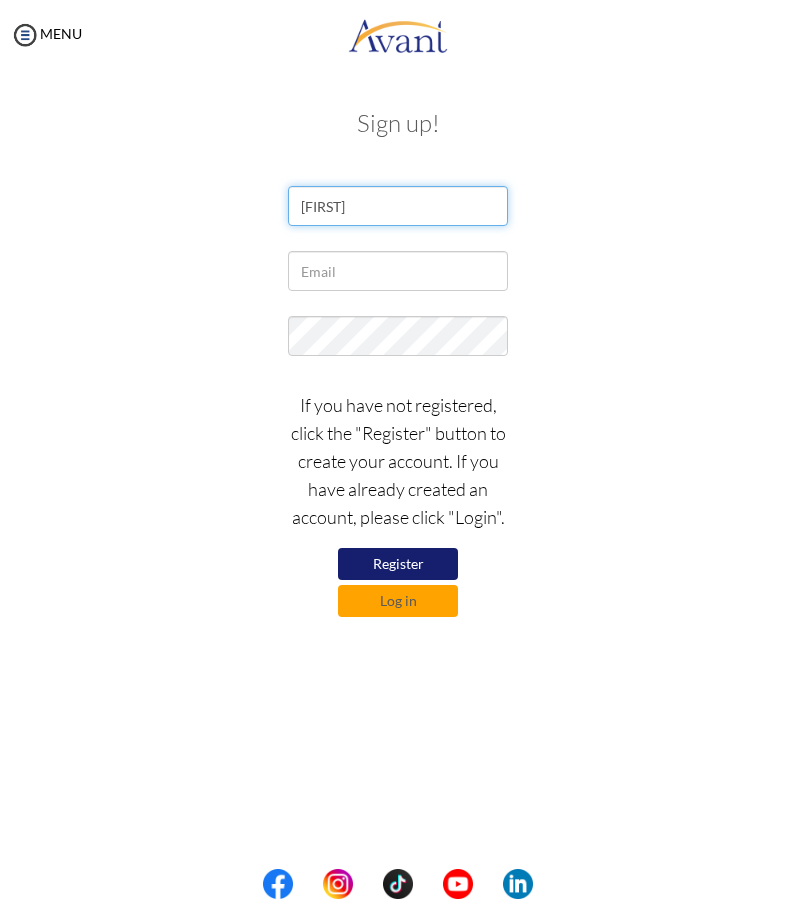 type on "[FIRST]" 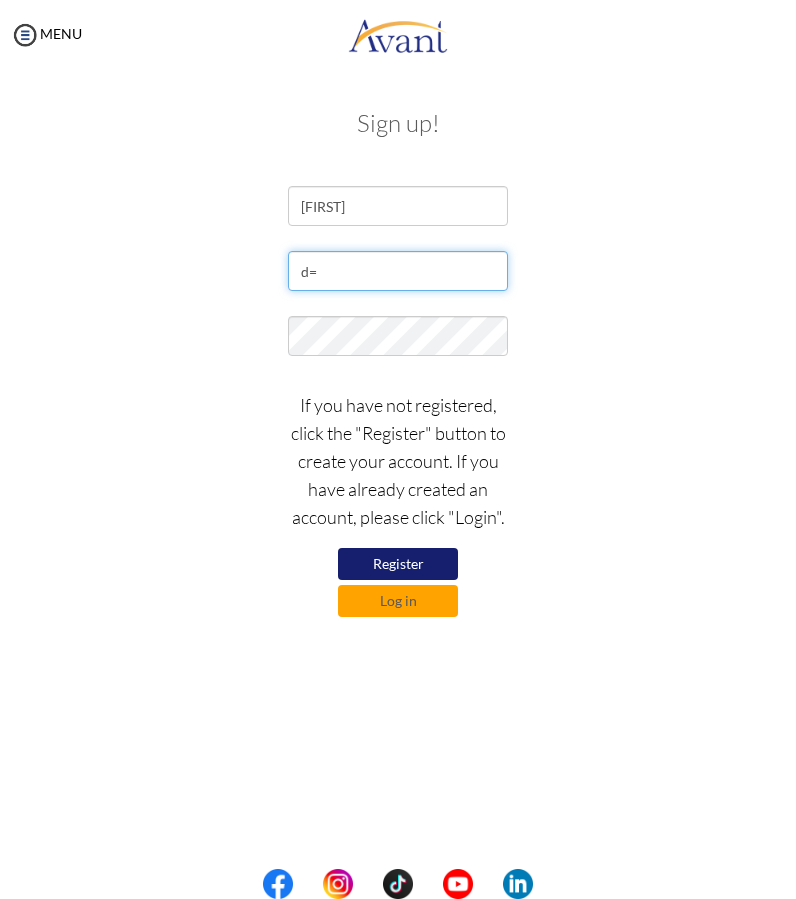type on "d" 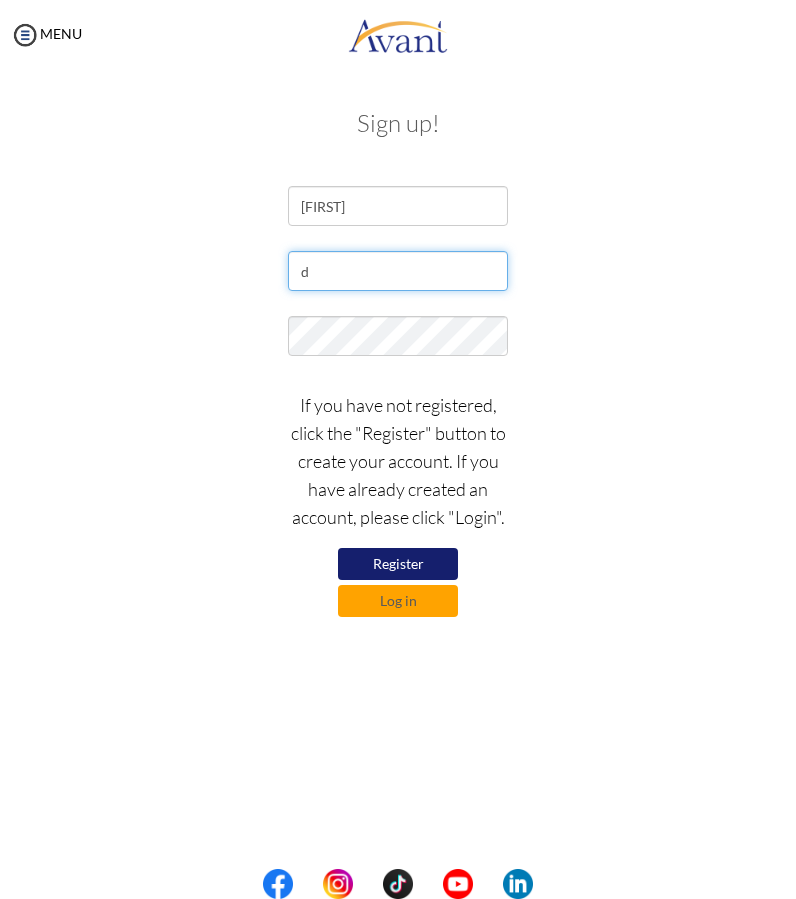 type 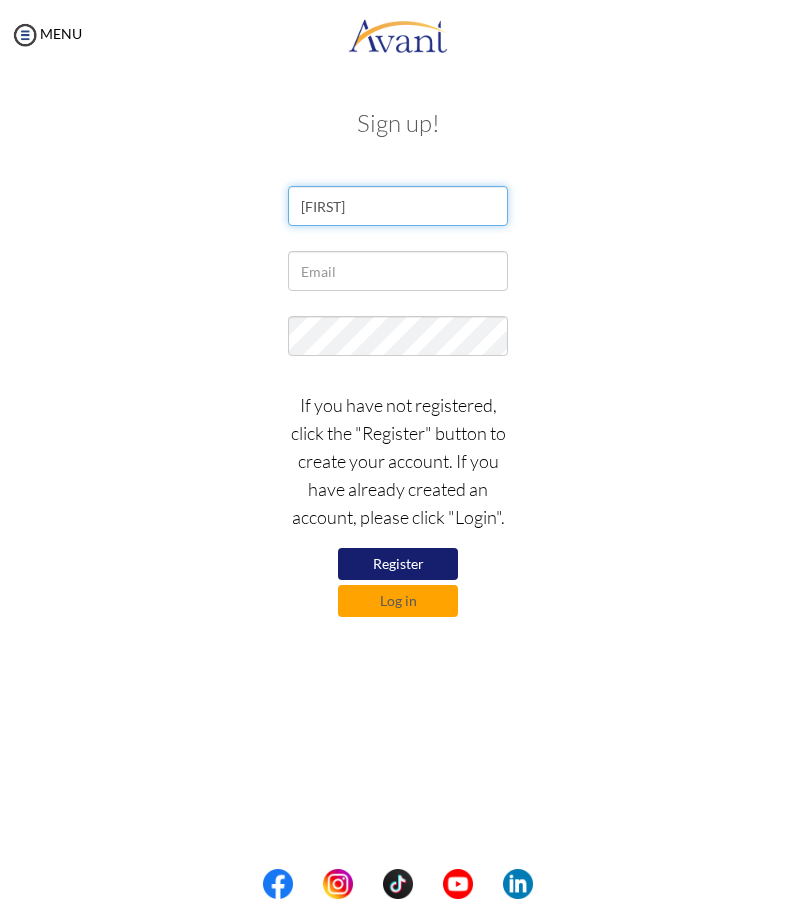 click on "[FIRST]" at bounding box center (398, 206) 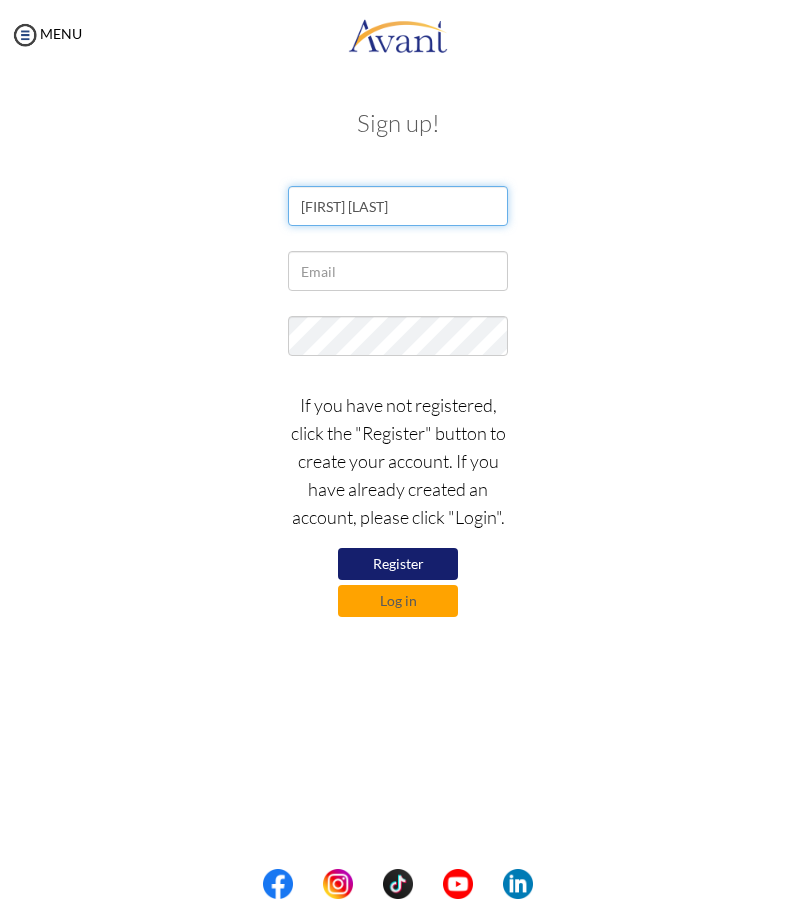 type on "[FIRST] [LAST]" 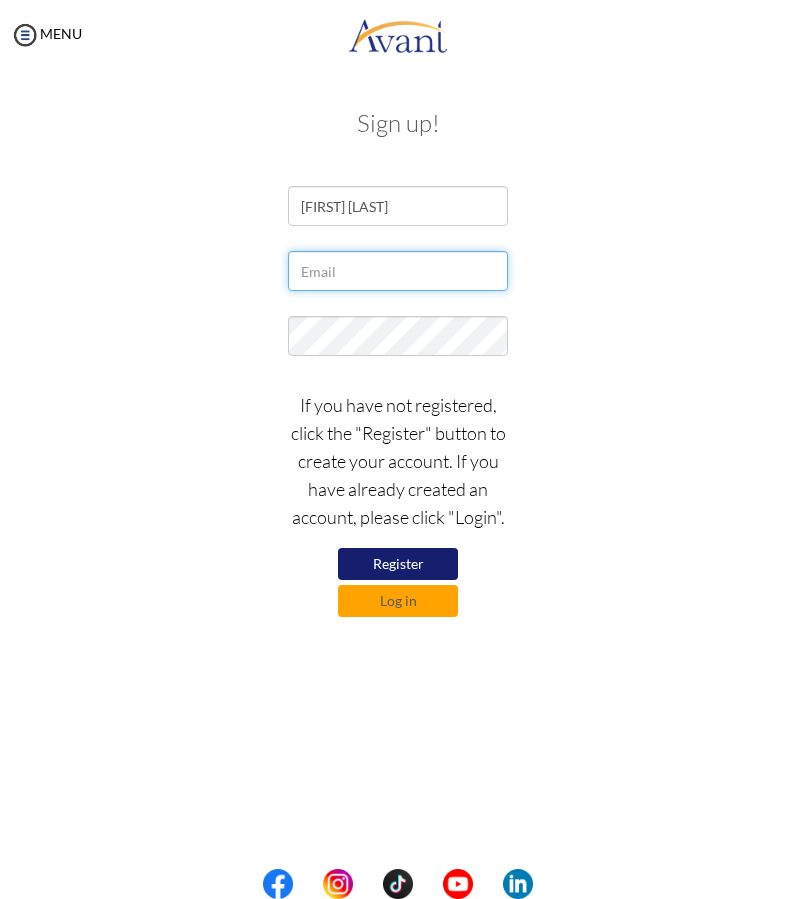 click at bounding box center (398, 271) 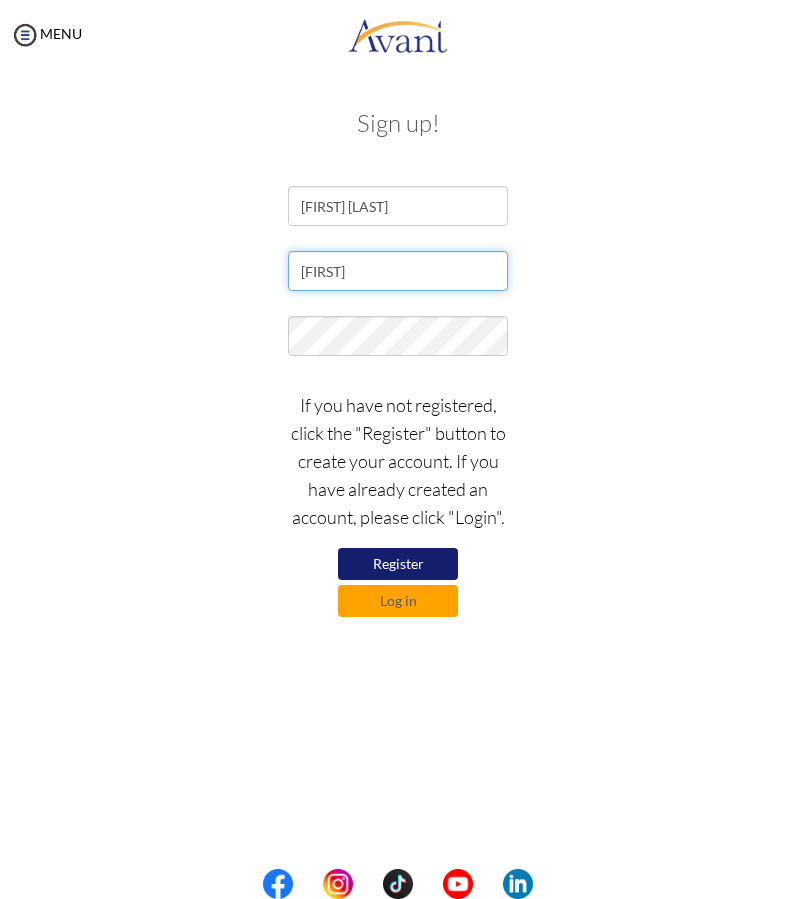 type on "[FIRST]" 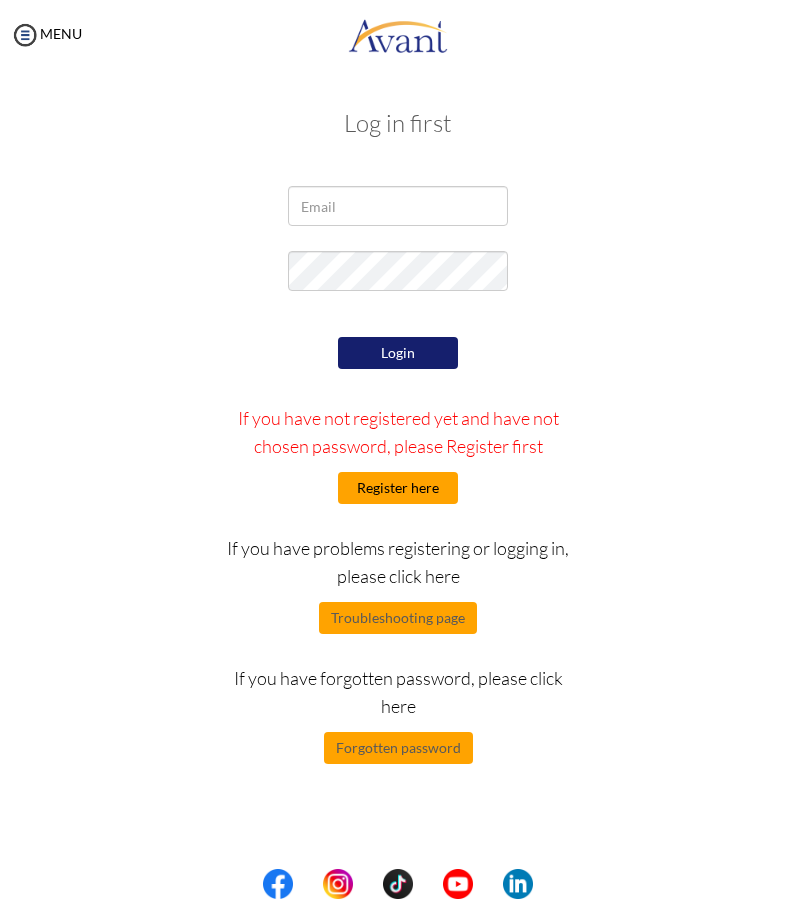 click on "Register here" at bounding box center (398, 488) 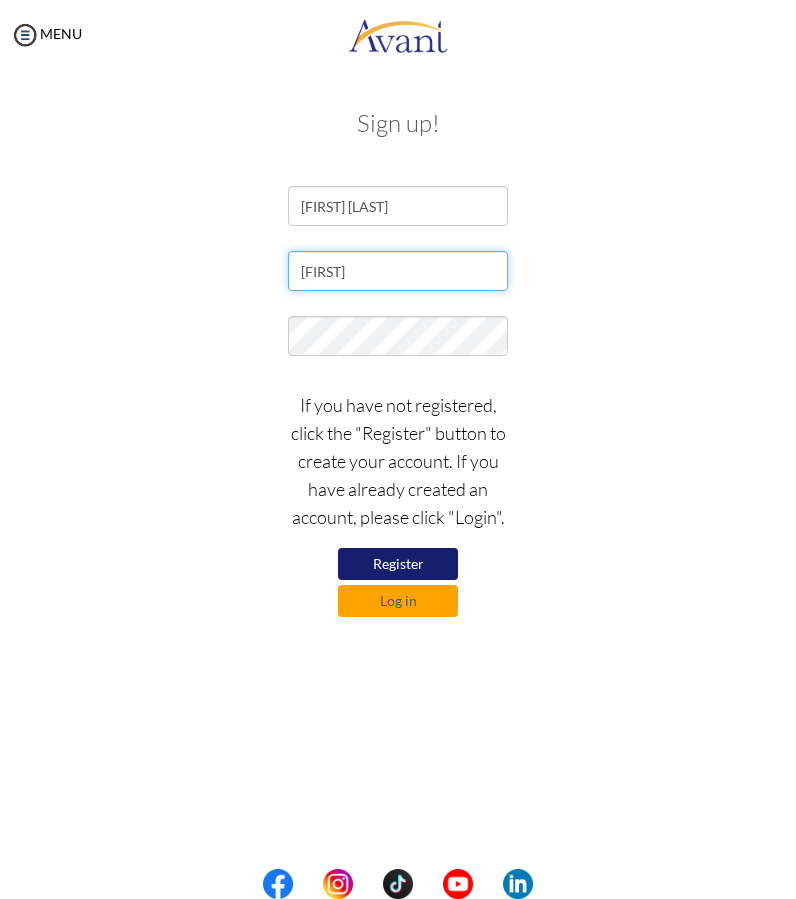 click on "[FIRST]" at bounding box center [398, 271] 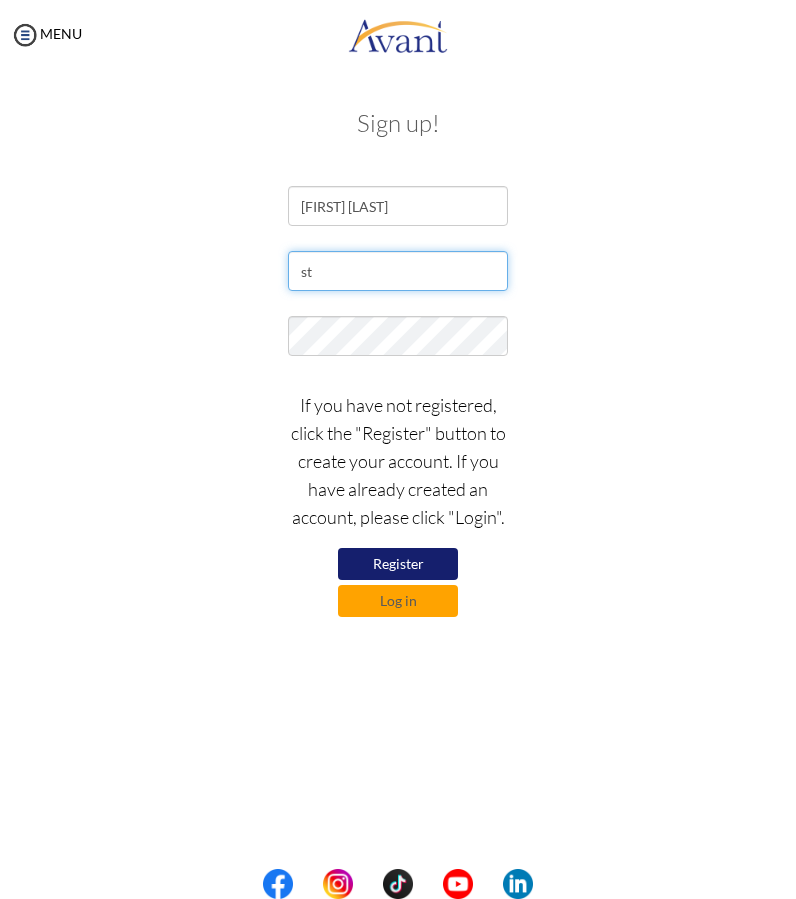 type on "s" 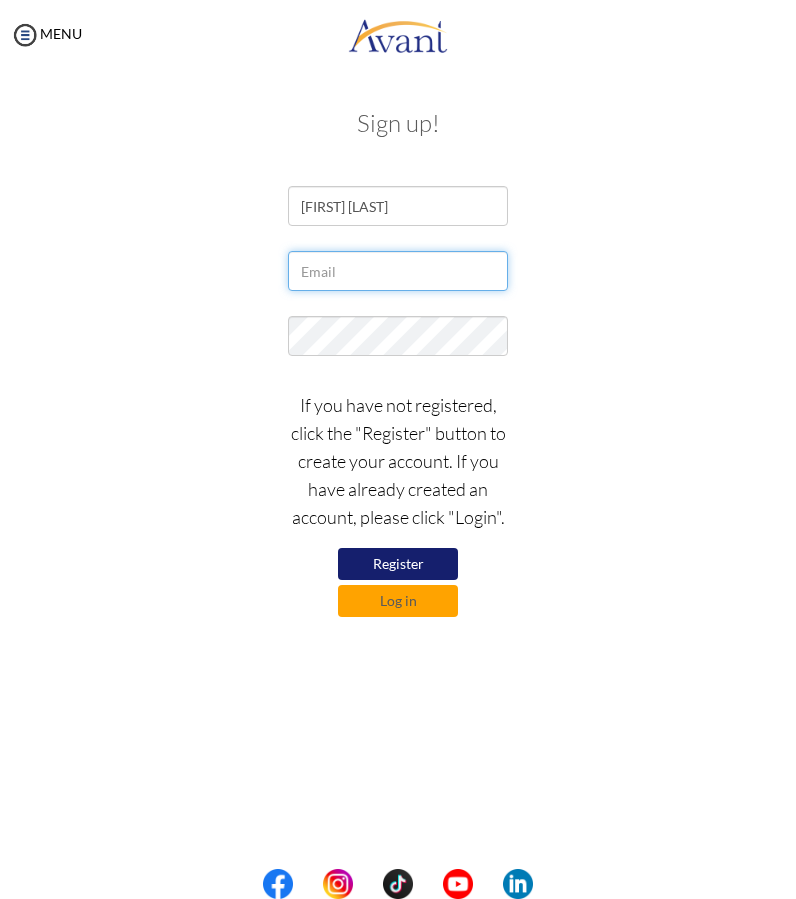 paste on "[EMAIL]" 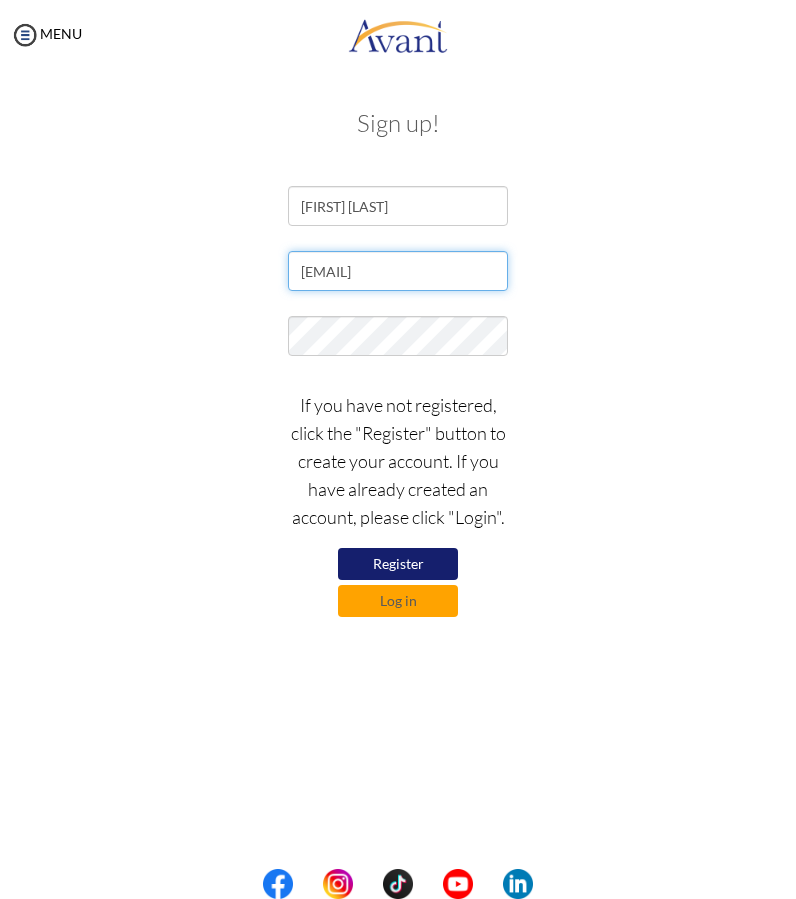 type on "[EMAIL]" 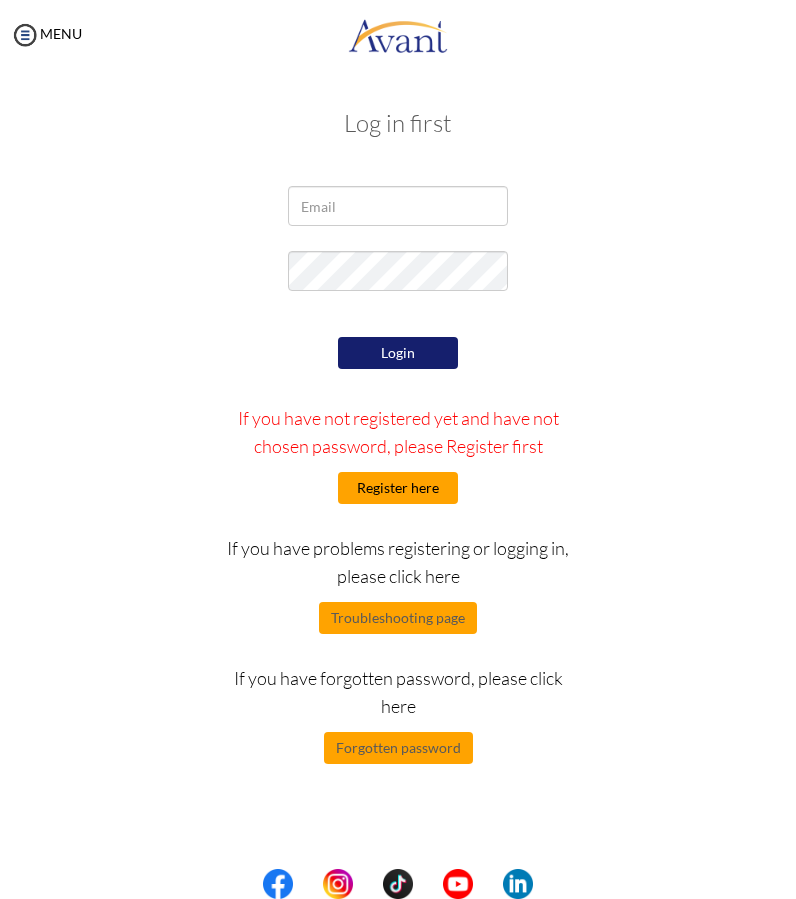 click on "Register here" at bounding box center [398, 488] 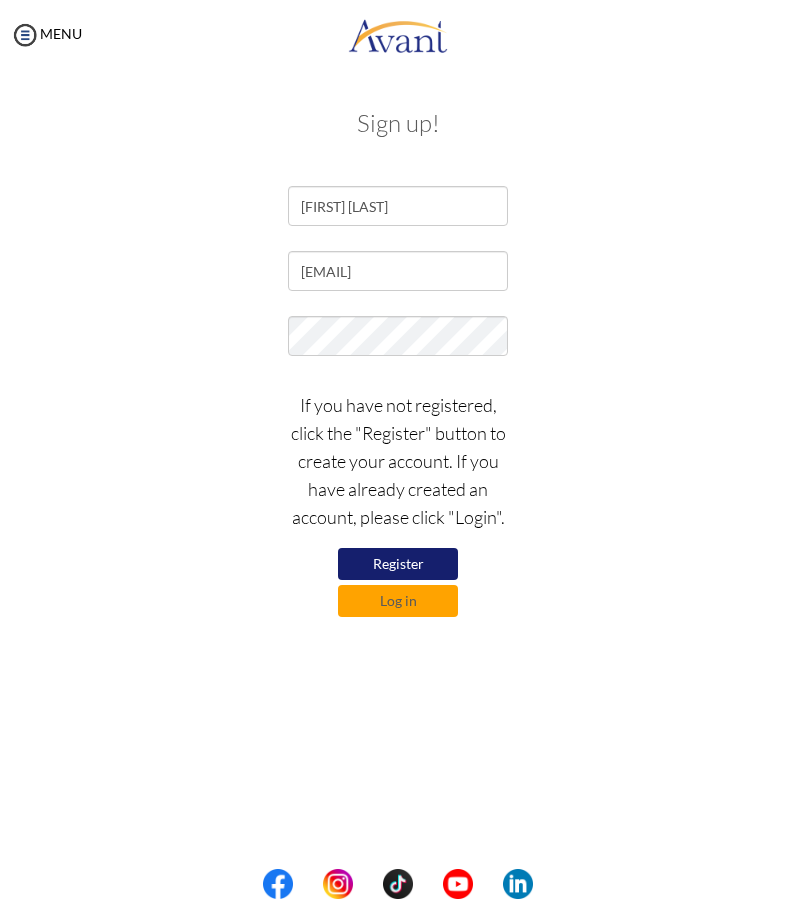 click on "Register" at bounding box center (398, 564) 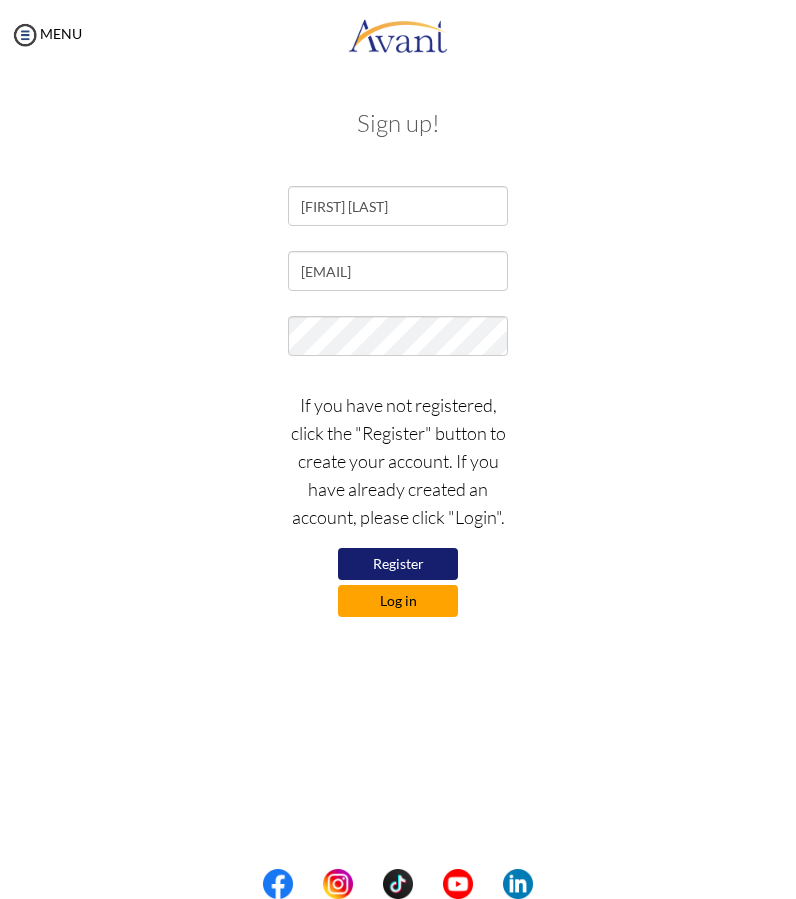 click on "Log in" at bounding box center [398, 601] 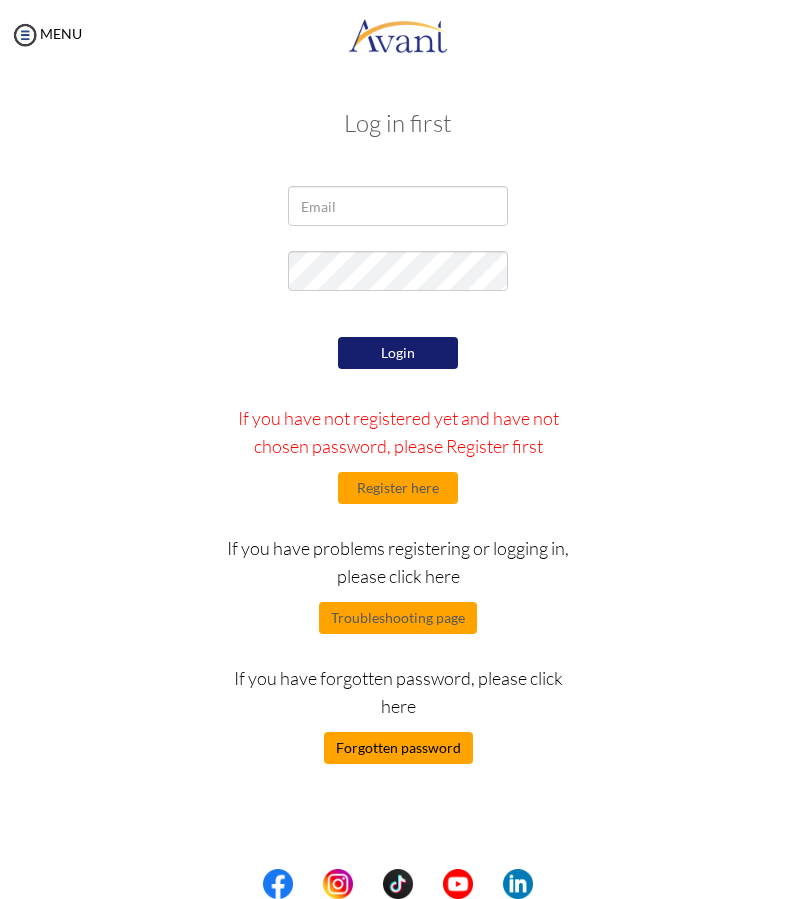 click on "Forgotten password" at bounding box center (398, 748) 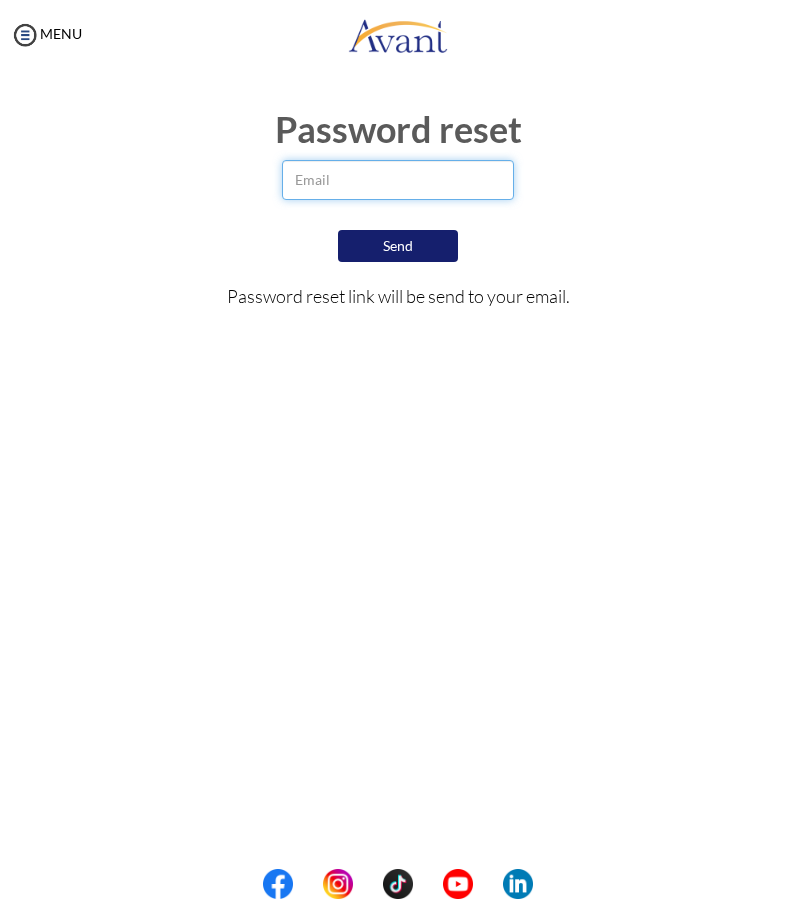 click at bounding box center [398, 180] 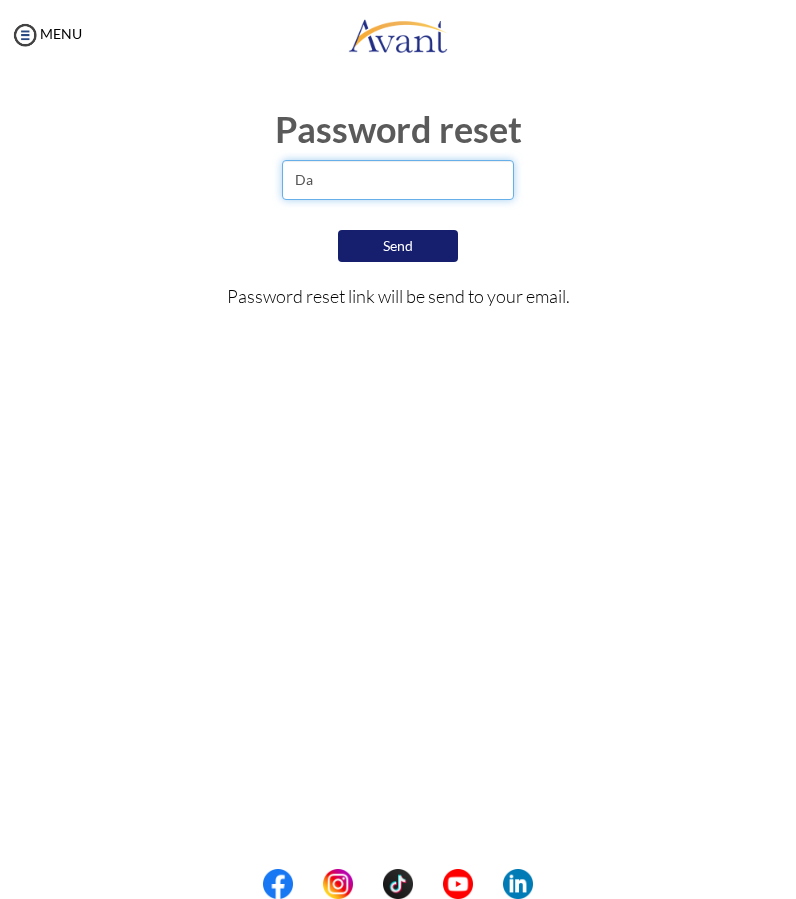 type on "D" 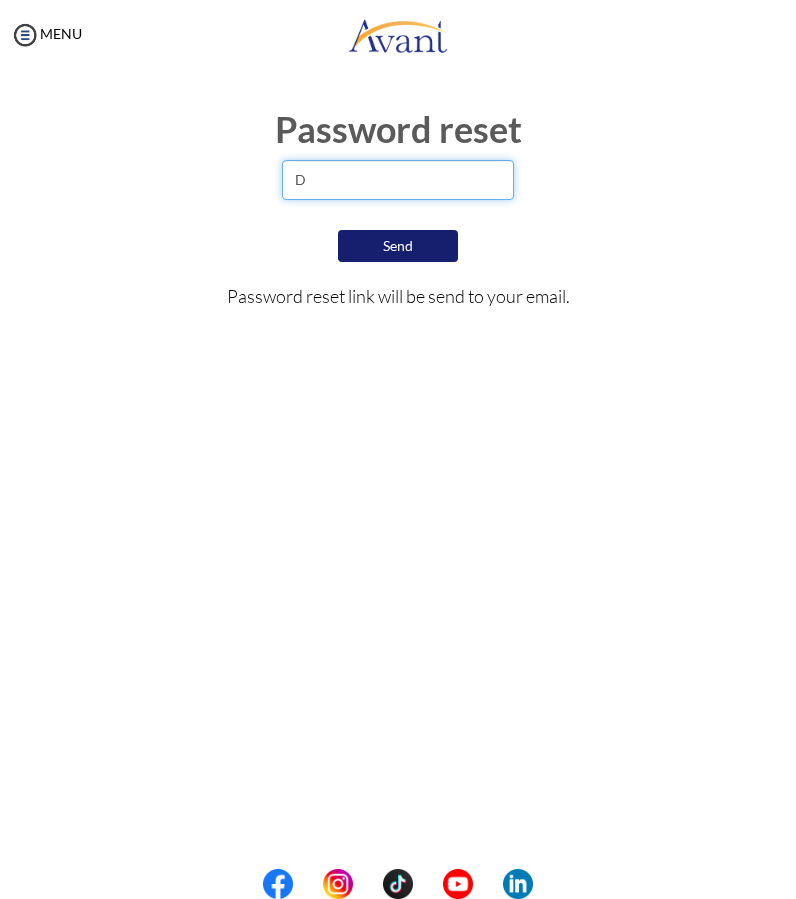 type 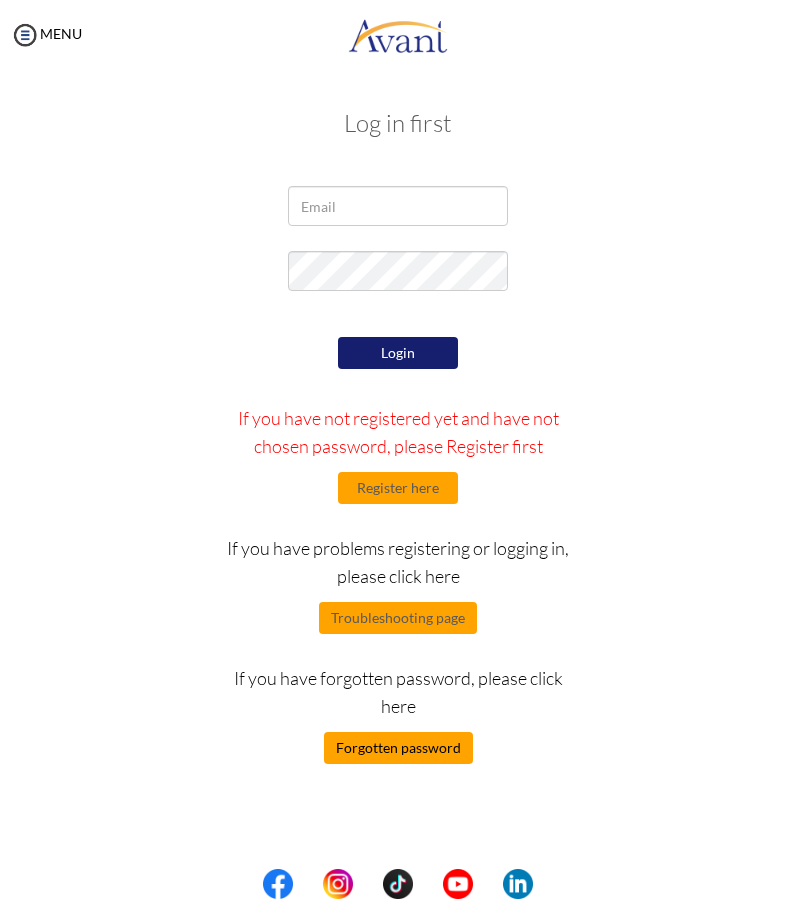 click on "Forgotten password" at bounding box center [398, 748] 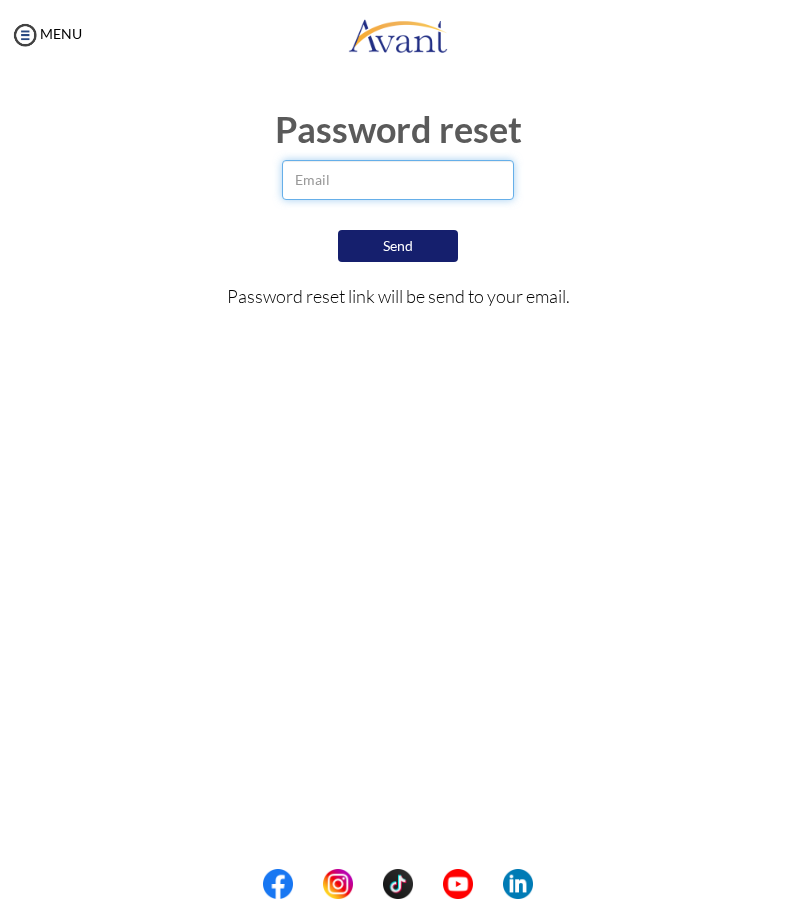 paste on "[EMAIL]" 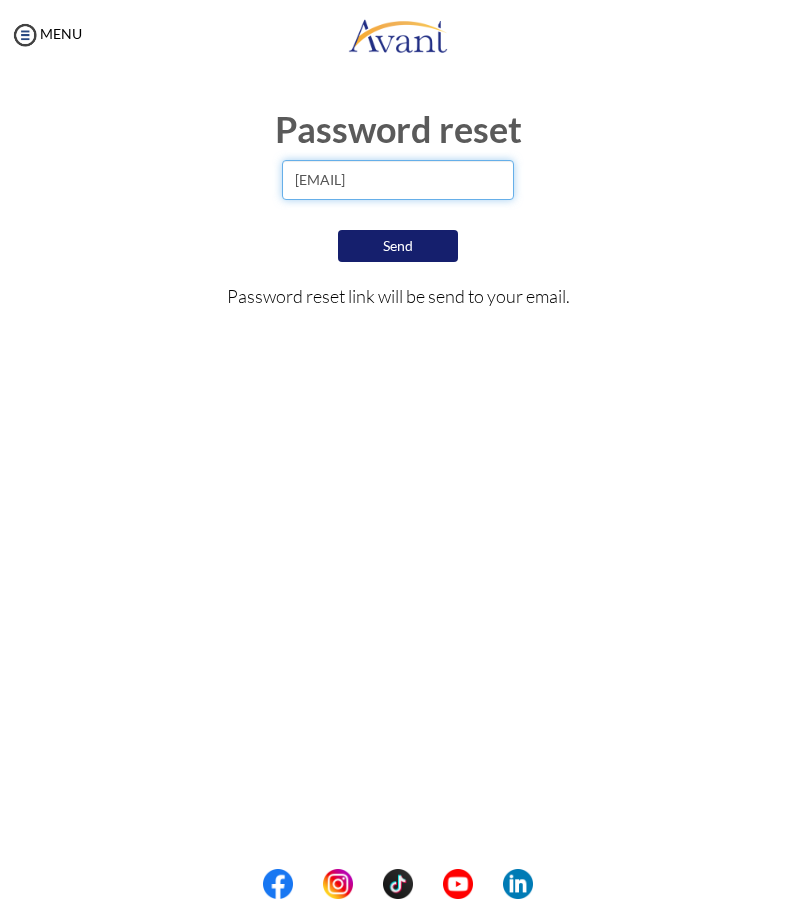 type on "[EMAIL]" 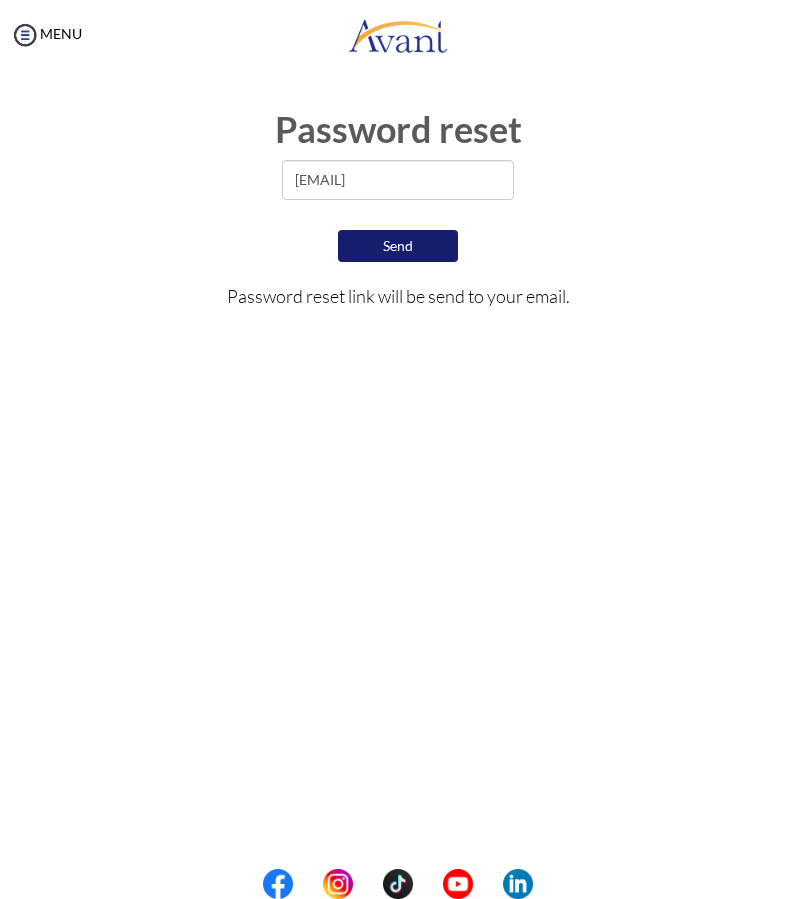 click on "Send" at bounding box center [398, 246] 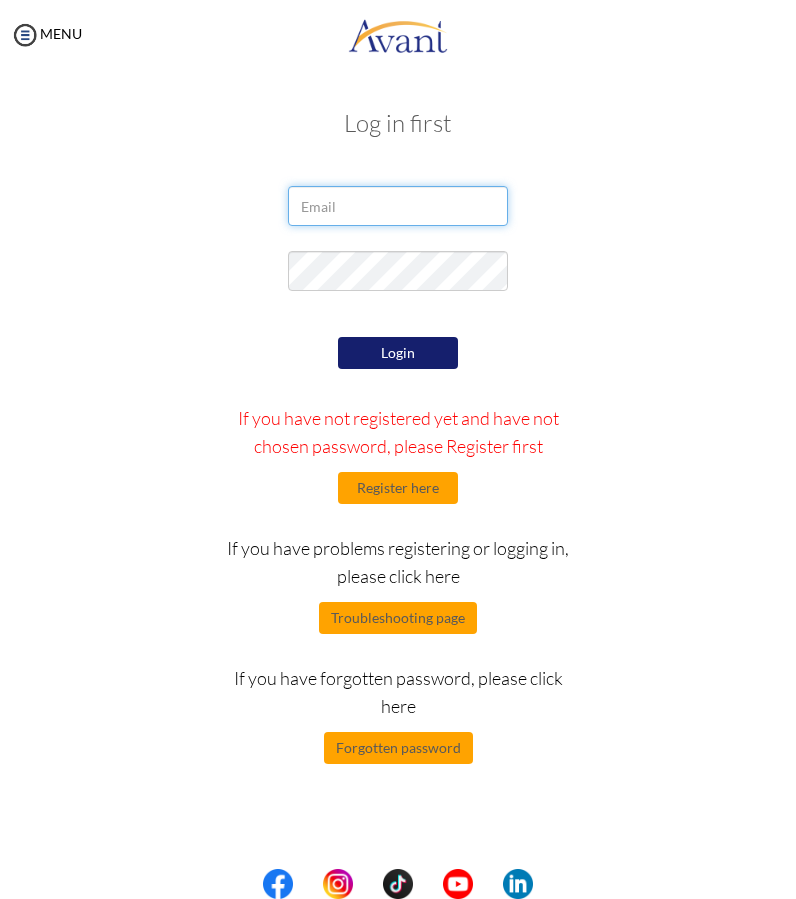 click at bounding box center [398, 206] 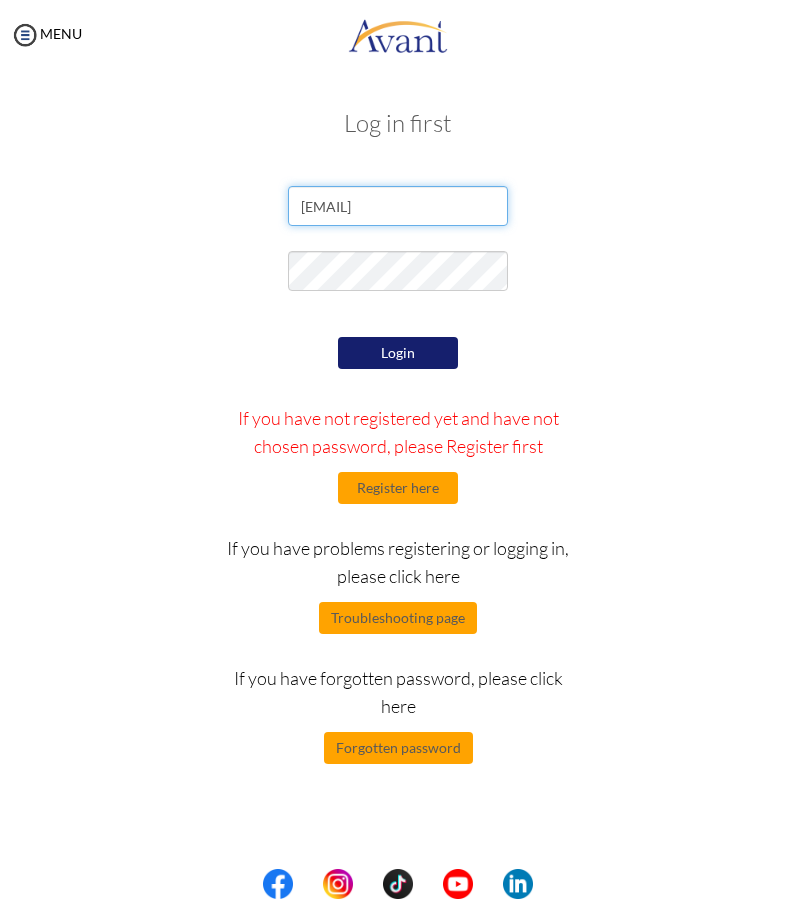 type on "[EMAIL]" 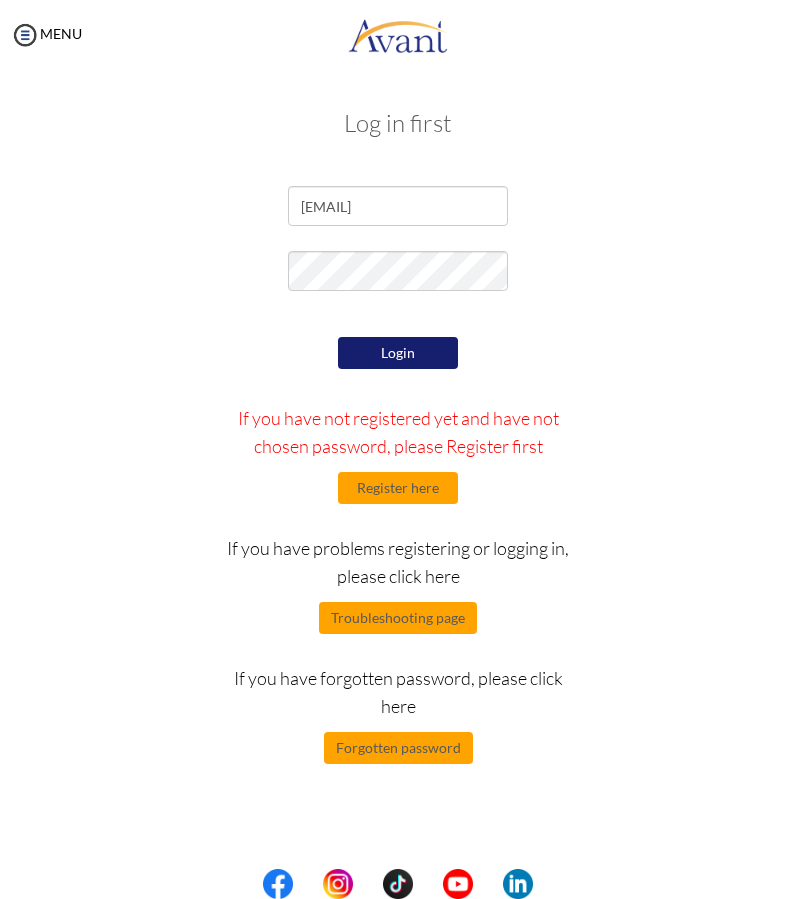click on "Login" at bounding box center [398, 353] 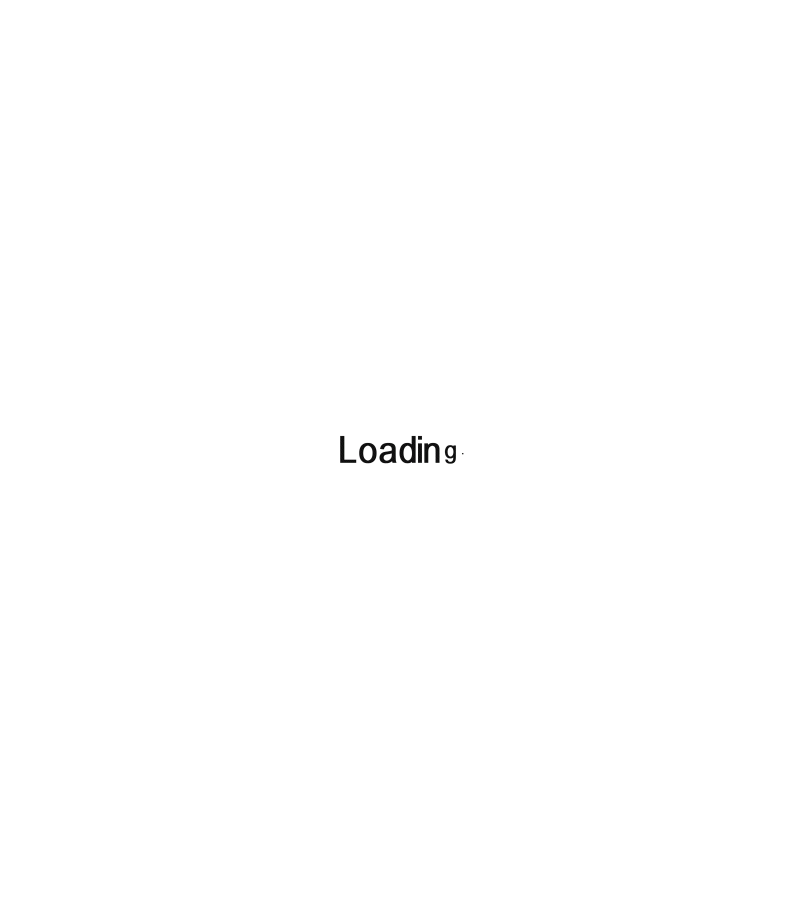 scroll, scrollTop: 0, scrollLeft: 0, axis: both 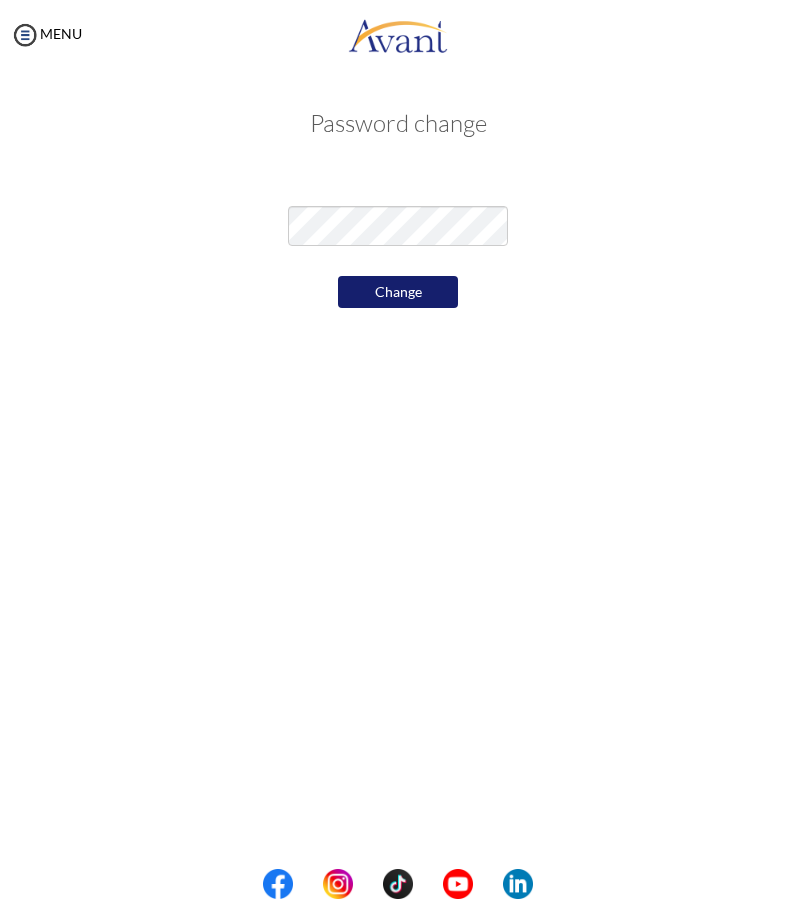 click on "Change" at bounding box center [398, 292] 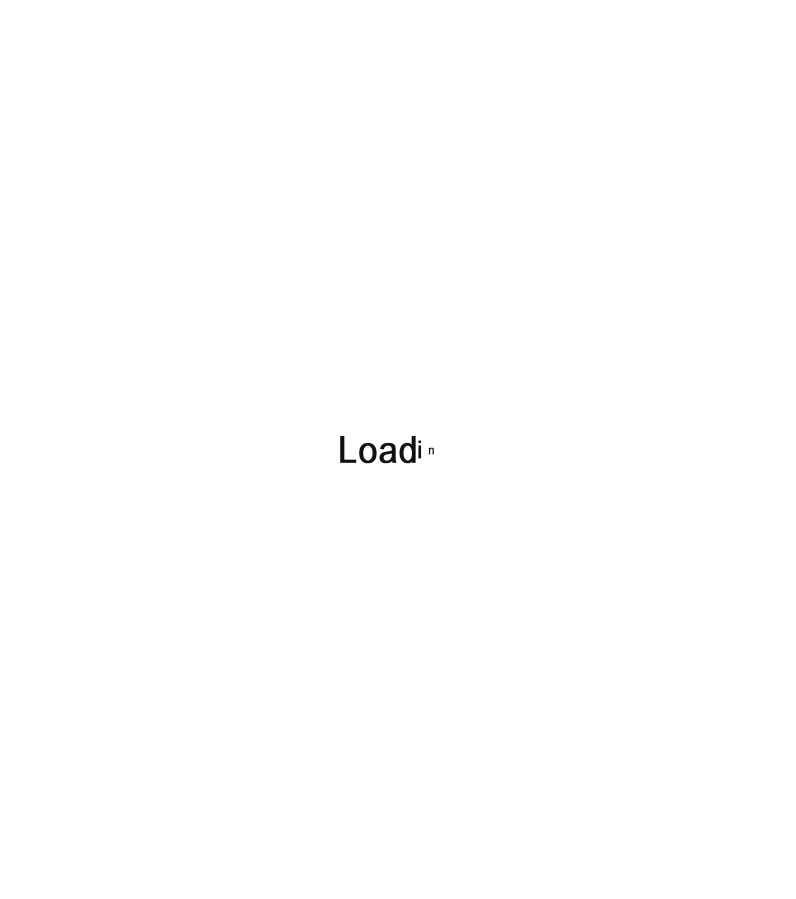 scroll, scrollTop: 0, scrollLeft: 0, axis: both 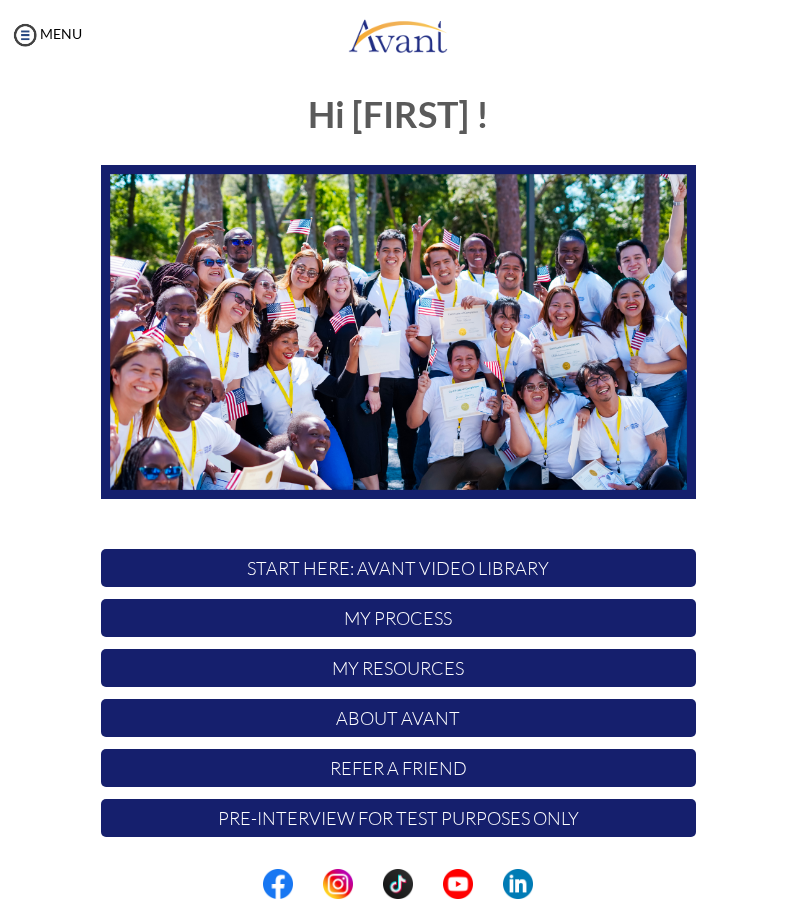click on "My Process" at bounding box center (398, 618) 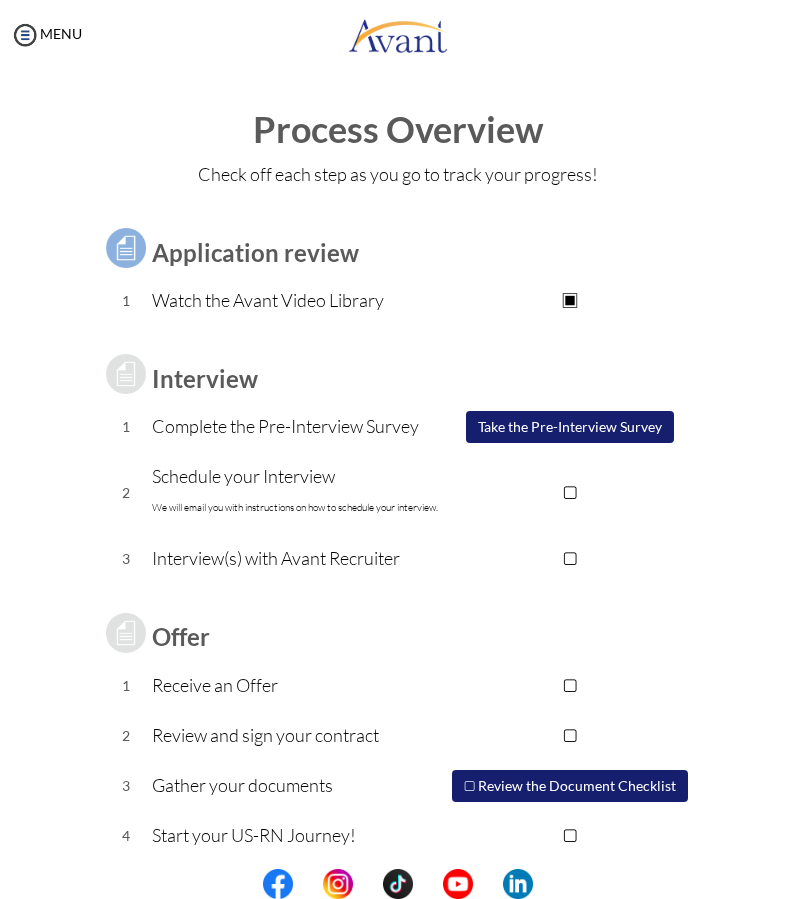 scroll, scrollTop: 11, scrollLeft: 0, axis: vertical 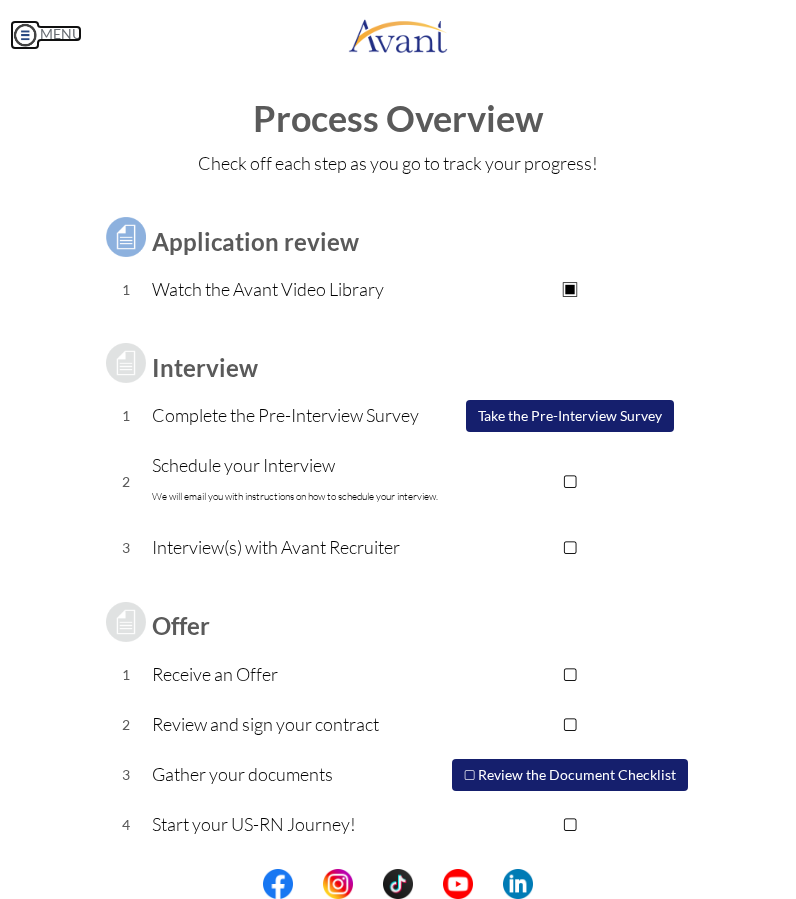 click at bounding box center (25, 35) 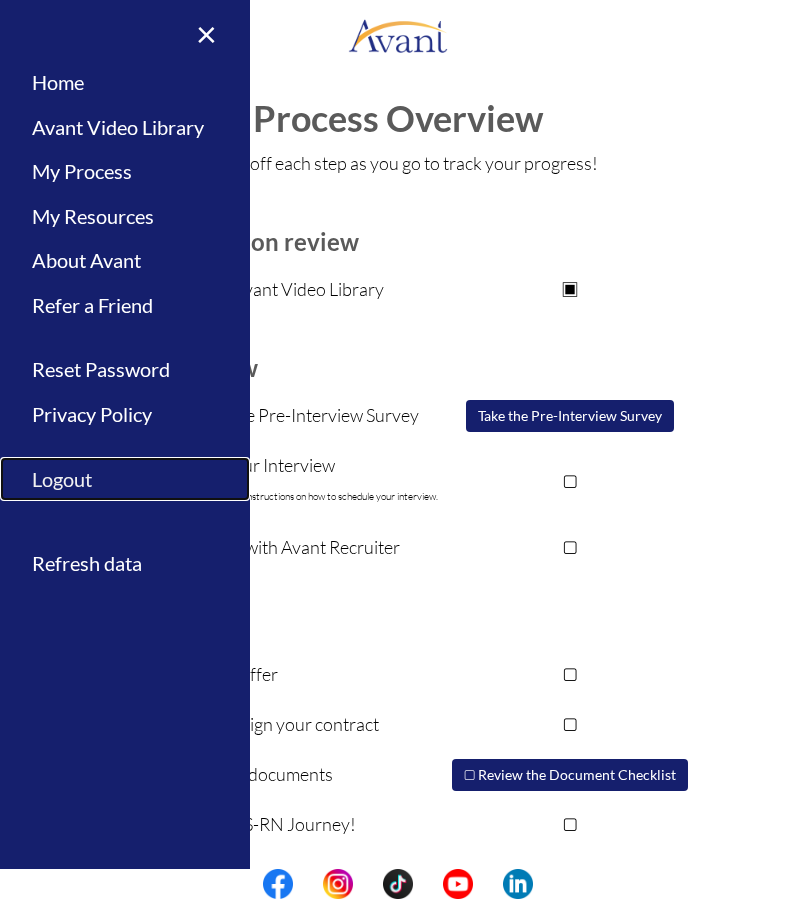 click on "Logout" at bounding box center (125, 479) 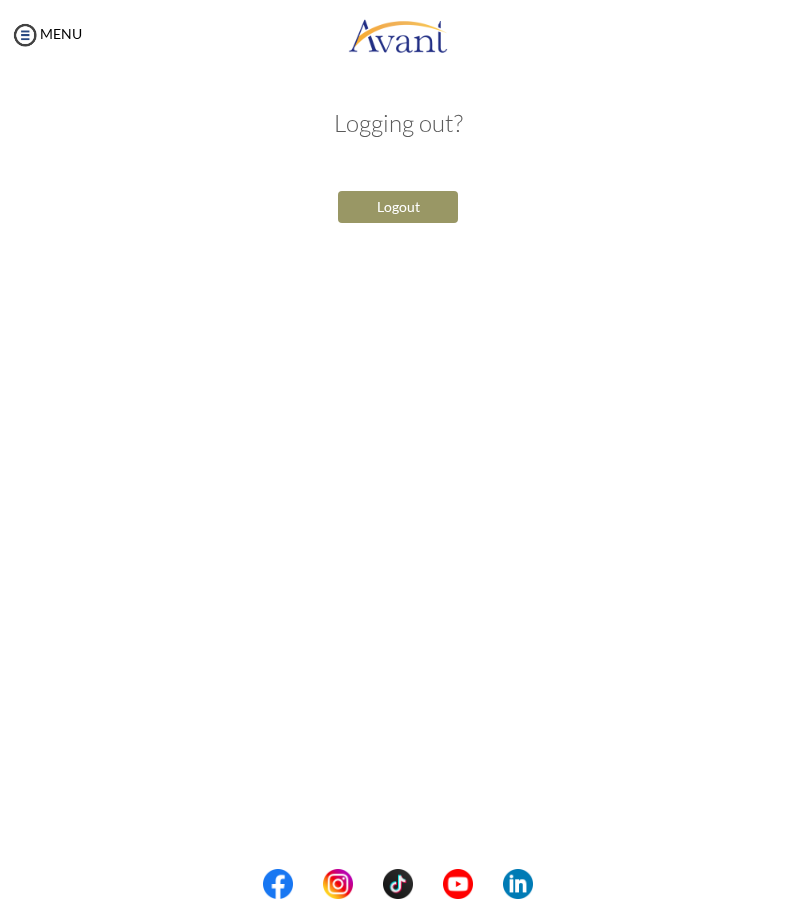 click on "Logout" at bounding box center (398, 207) 